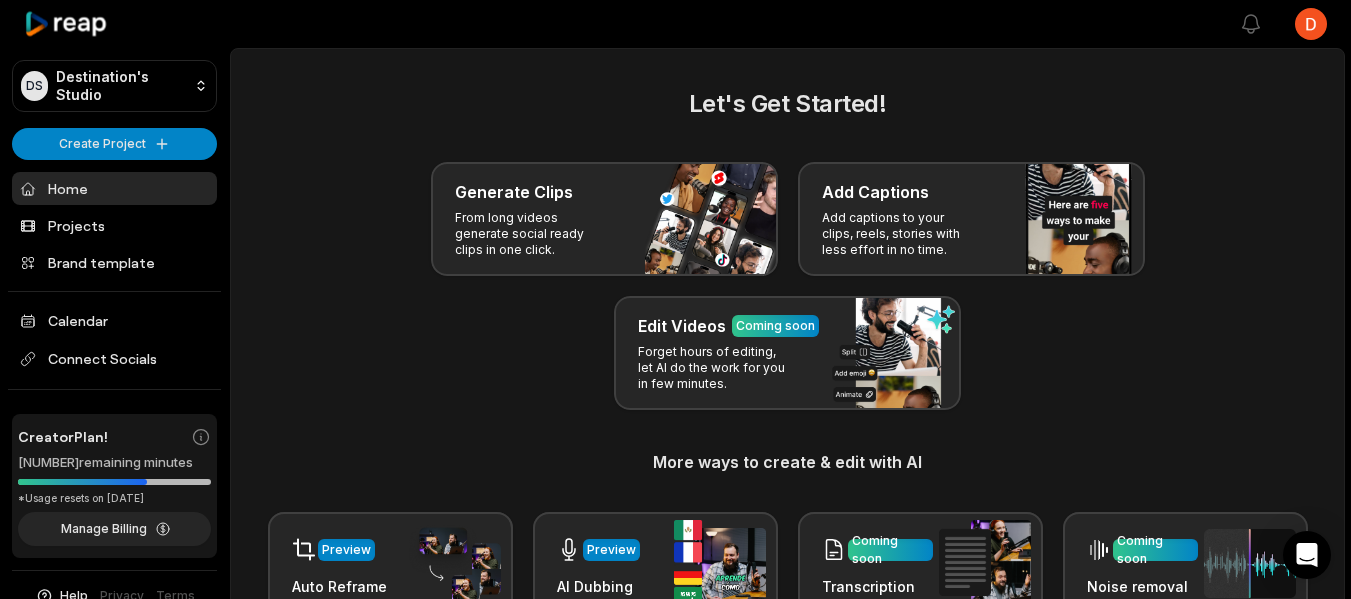 scroll, scrollTop: 0, scrollLeft: 0, axis: both 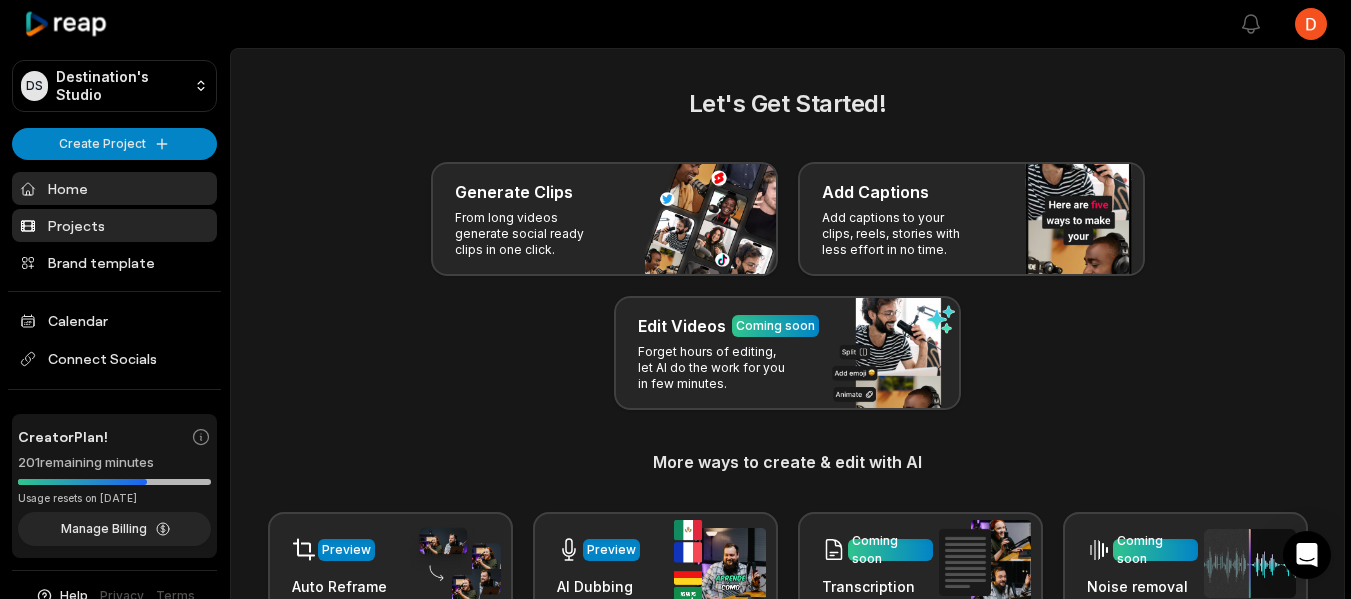 click on "Projects" at bounding box center [114, 225] 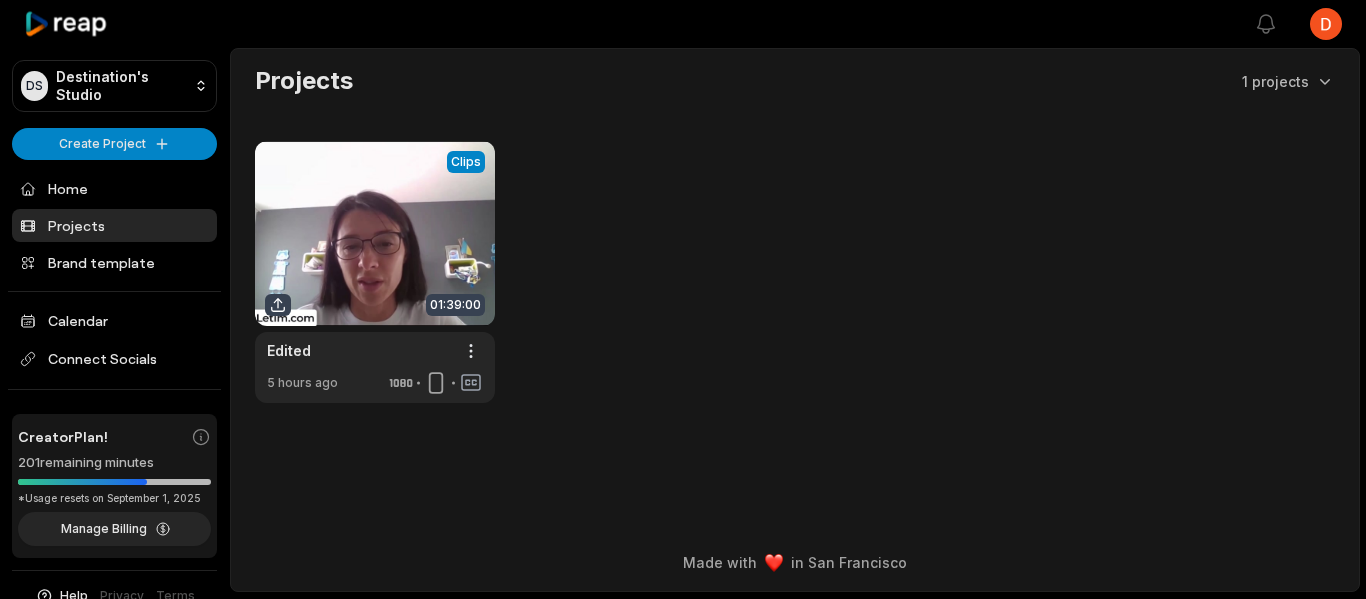 scroll, scrollTop: 0, scrollLeft: 0, axis: both 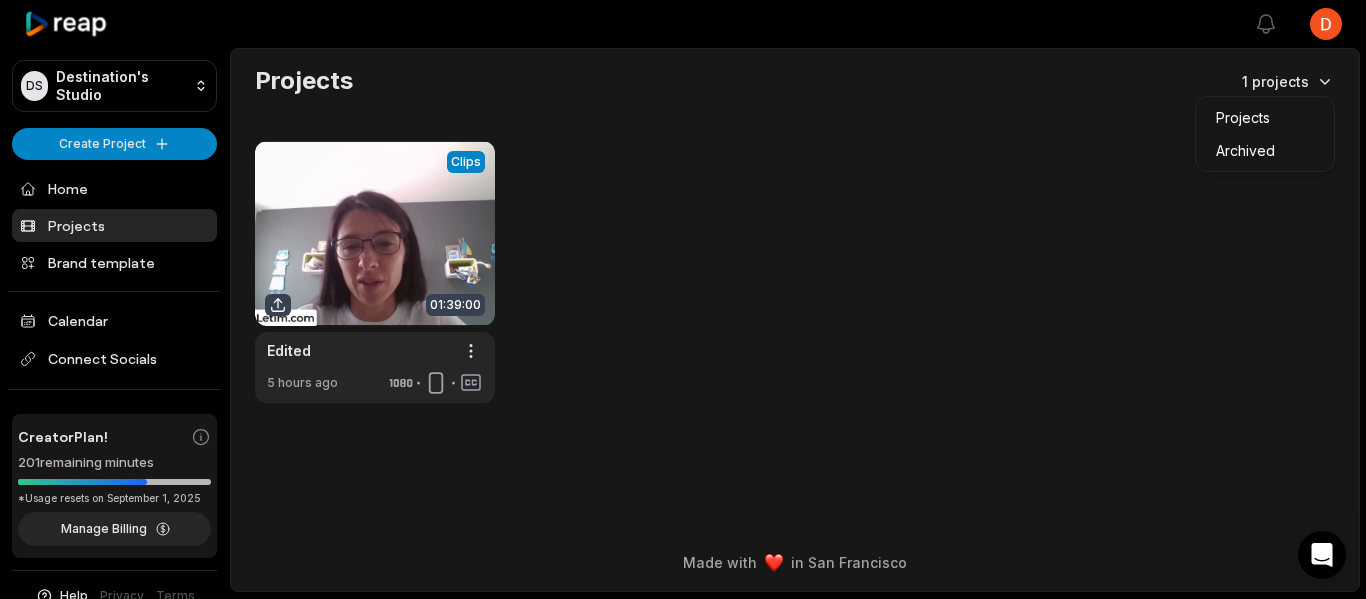 click on "DS Destination's Studio Create Project Home Projects Brand template Calendar Connect Socials Creator Plan! 201 remaining minutes *Usage resets on September 1, 2025 Manage Billing Help Privacy Terms Open sidebar View notifications Open user menu Projects 1 projects View Clips Clips 01:39:00 Edited Open options 5 hours ago Made with in San Francisco" at bounding box center (683, 299) 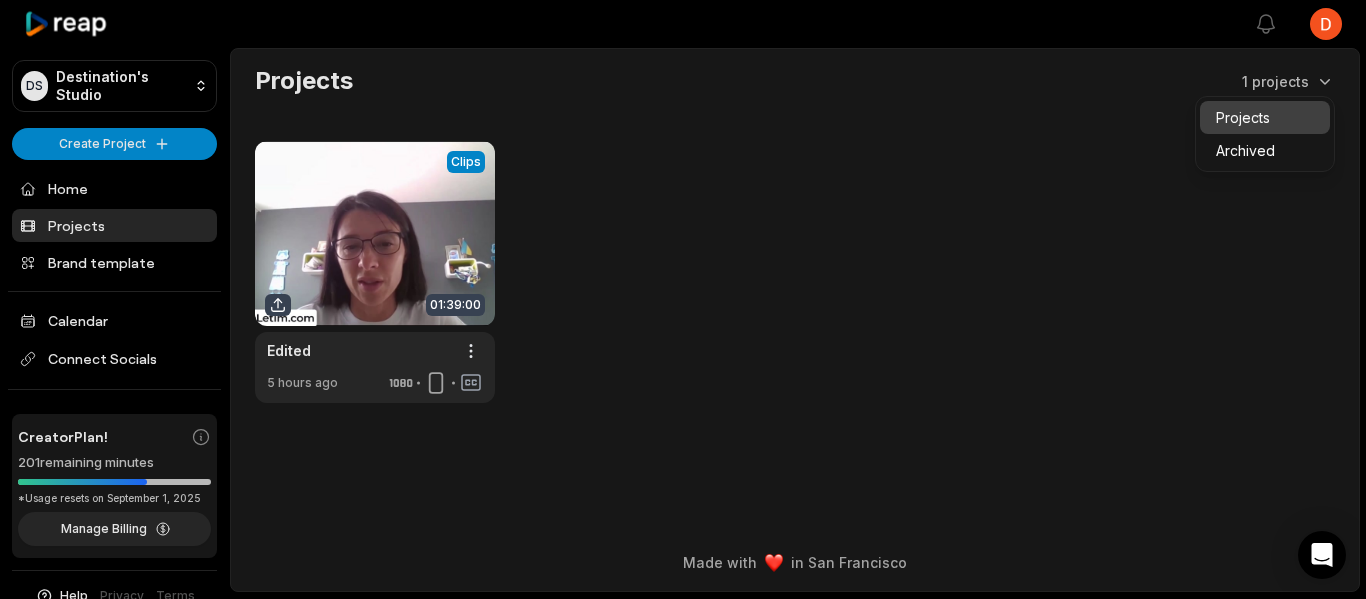 click on "Projects" at bounding box center (1265, 117) 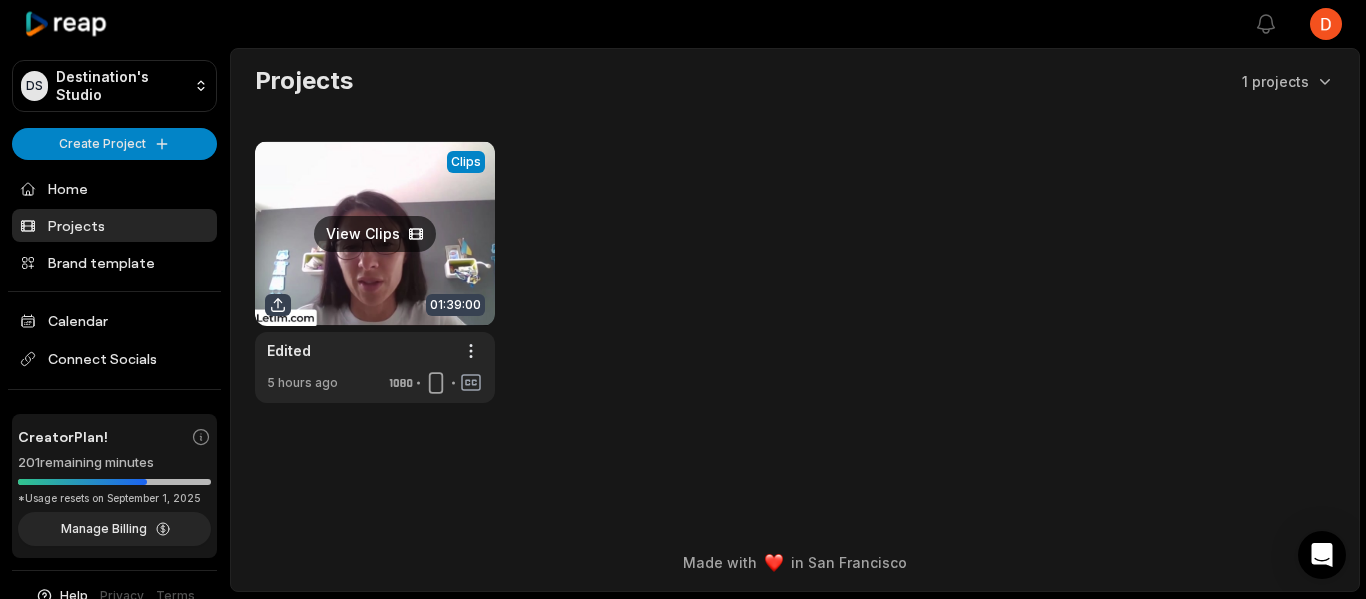 click at bounding box center [375, 272] 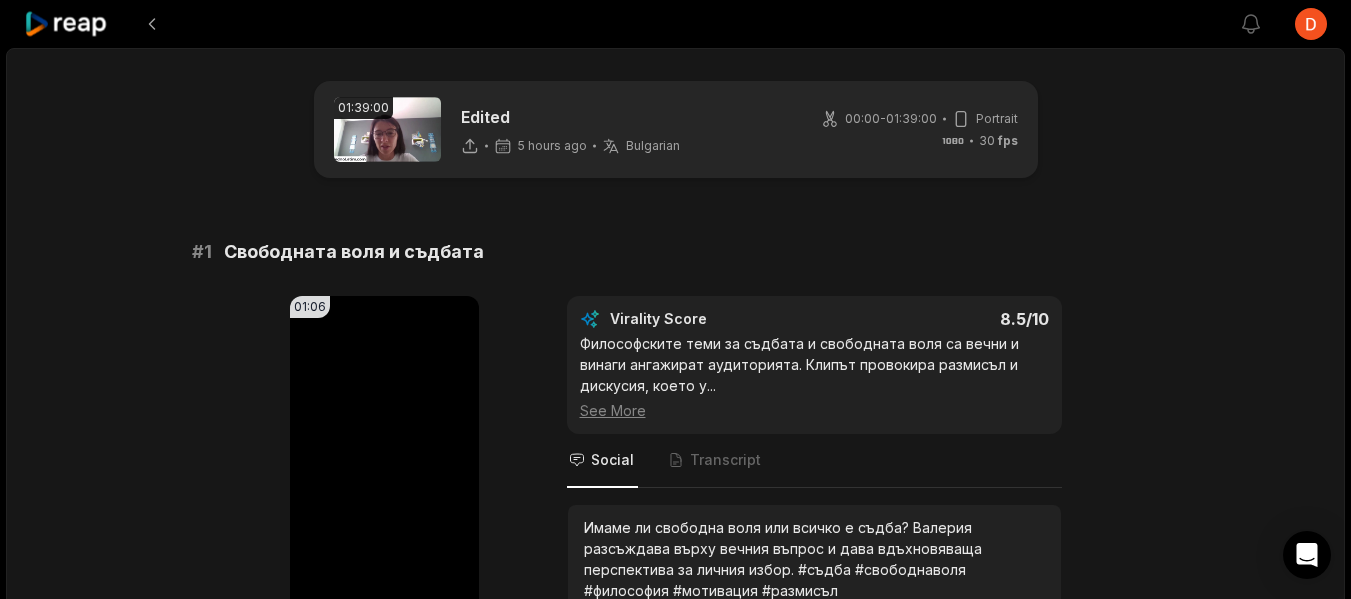scroll, scrollTop: 200, scrollLeft: 0, axis: vertical 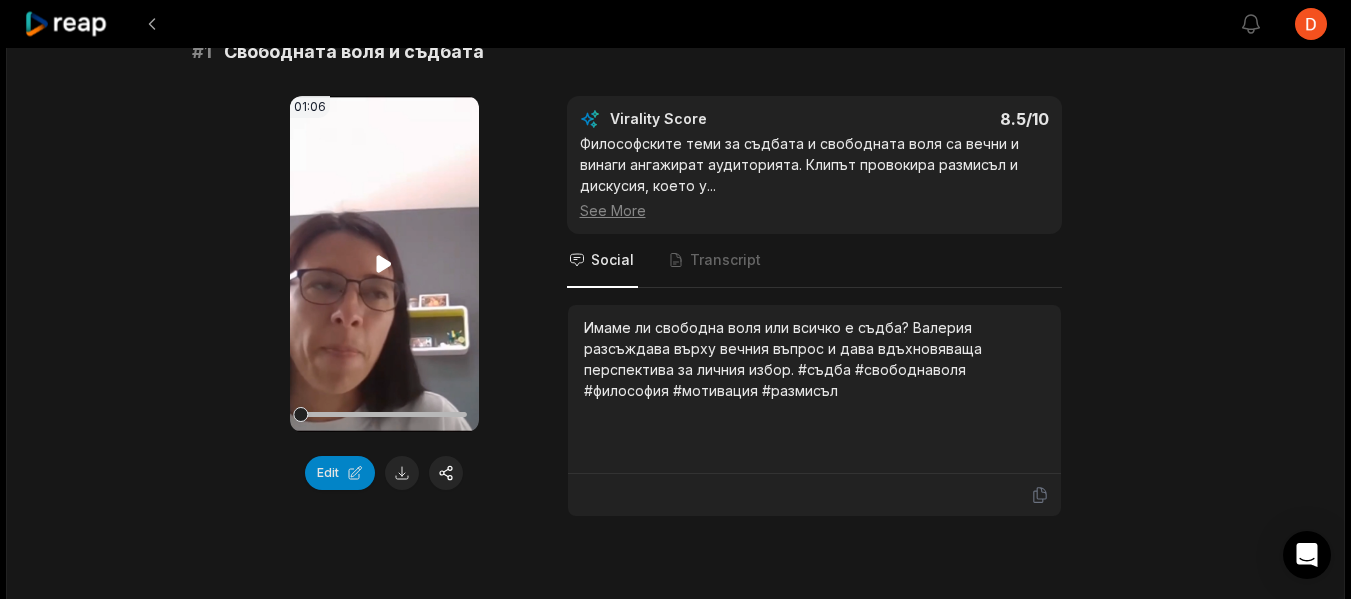 click 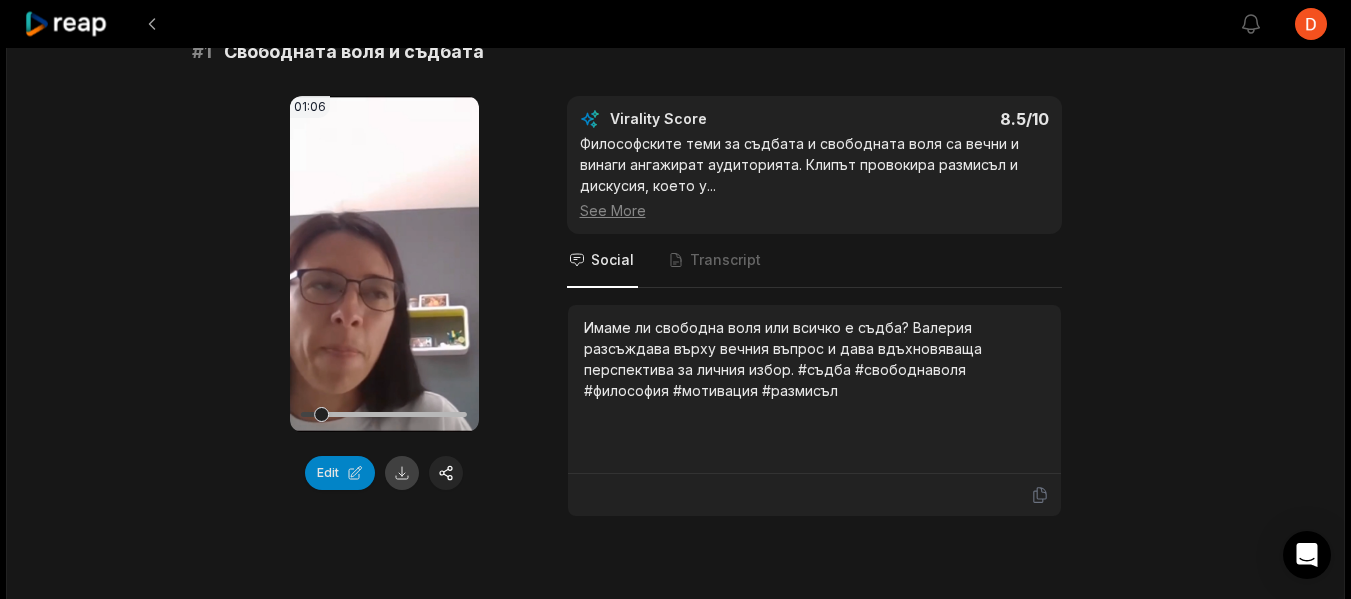 click at bounding box center (402, 473) 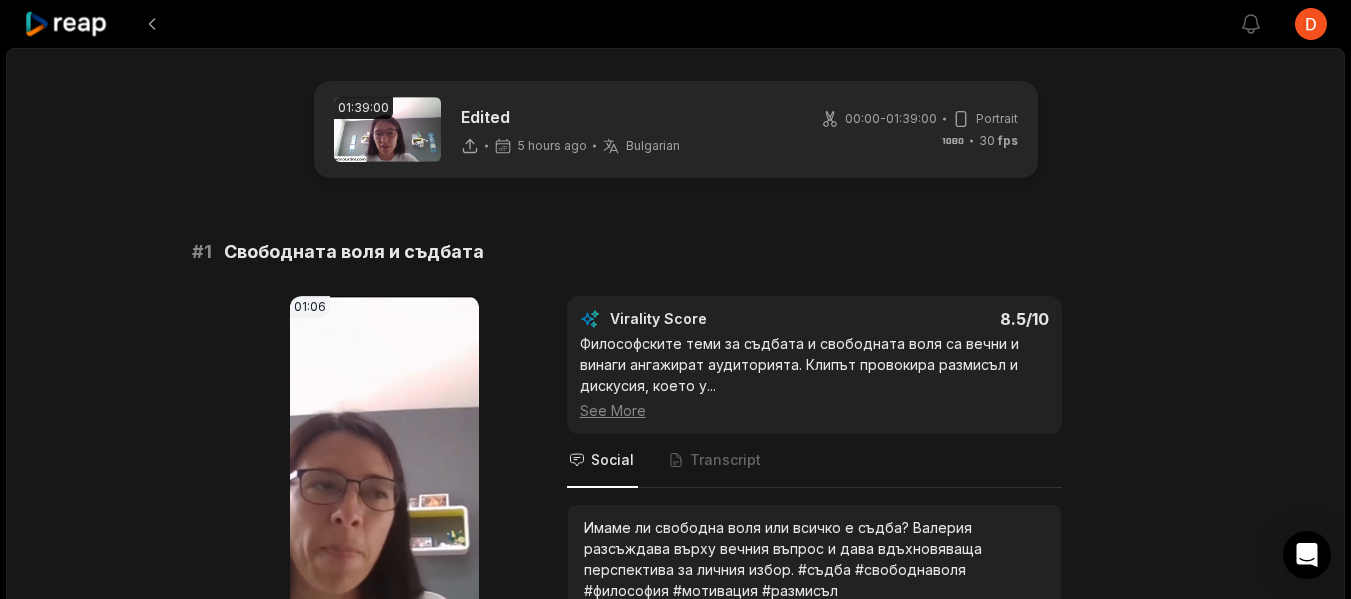 scroll, scrollTop: 200, scrollLeft: 0, axis: vertical 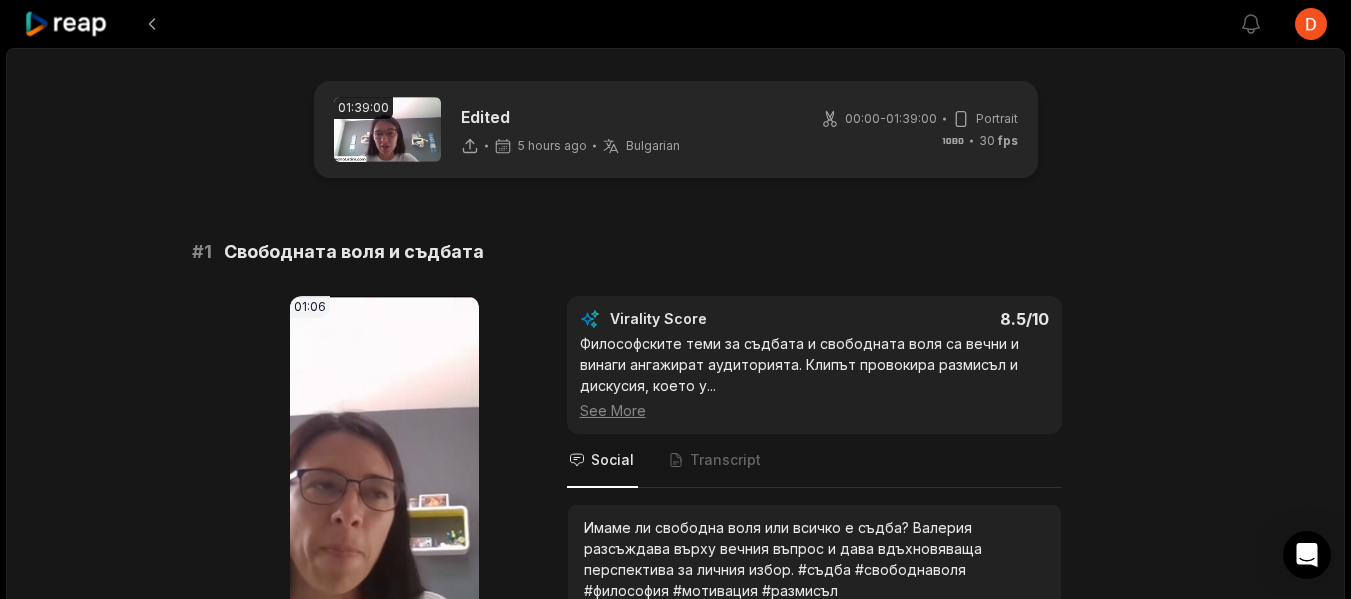 click on "01:39:00 Edited 5 hours ago Bulgarian bg 00:00  -  01:39:00 Portrait 30   fps # 1 Свободната воля и съдбата 01:06 Your browser does not support mp4 format. Edit Virality Score 8.5 /10 Философските теми за съдбата и свободната воля са вечни и винаги ангажират аудиторията. Клипът провокира размисъл и дискусия, което у ...   See More Social Transcript Имаме ли свободна воля или всичко е съдба? Валерия разсъждава върху вечния въпрос и дава вдъхновяваща перспектива за личния избор. #съдба #свободнаволя #философия #мотивация #размисъл # 2 AI и физиогномиката 00:56 Your browser does not support mp4 format. Edit Virality Score 8.4 /10 ...   See More Social Transcript # 3 Лицето разкрива всичко 00:47" at bounding box center (675, 3174) 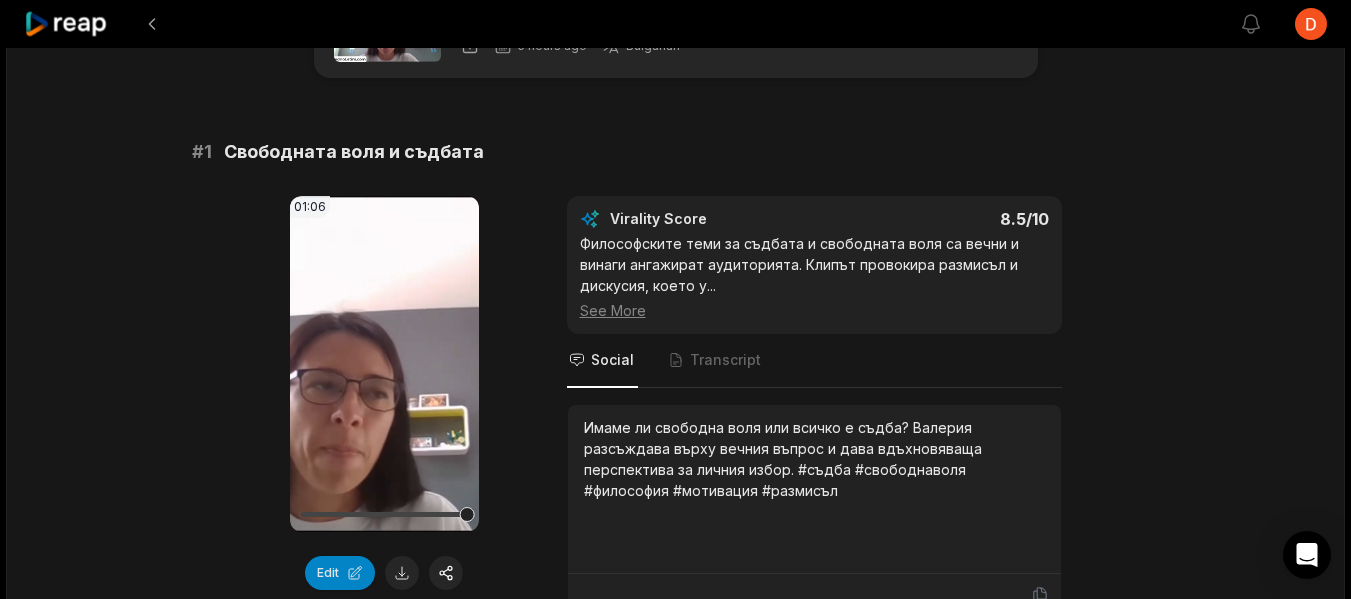 click on "See More" at bounding box center [814, 310] 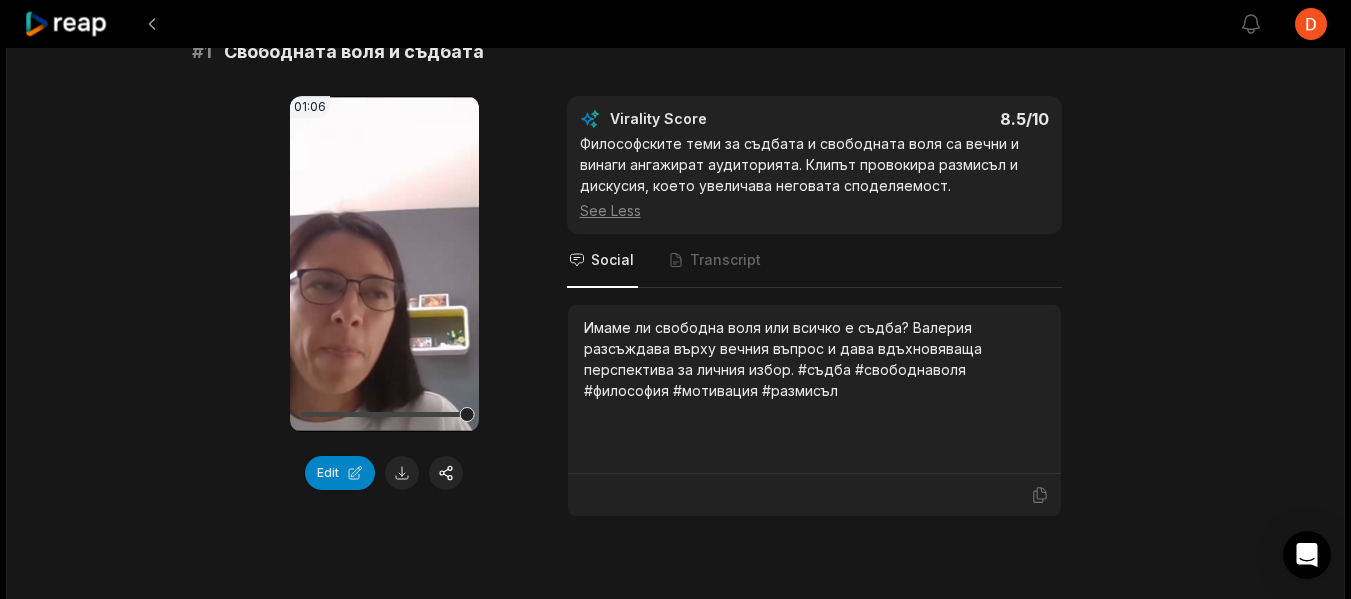 scroll, scrollTop: 300, scrollLeft: 0, axis: vertical 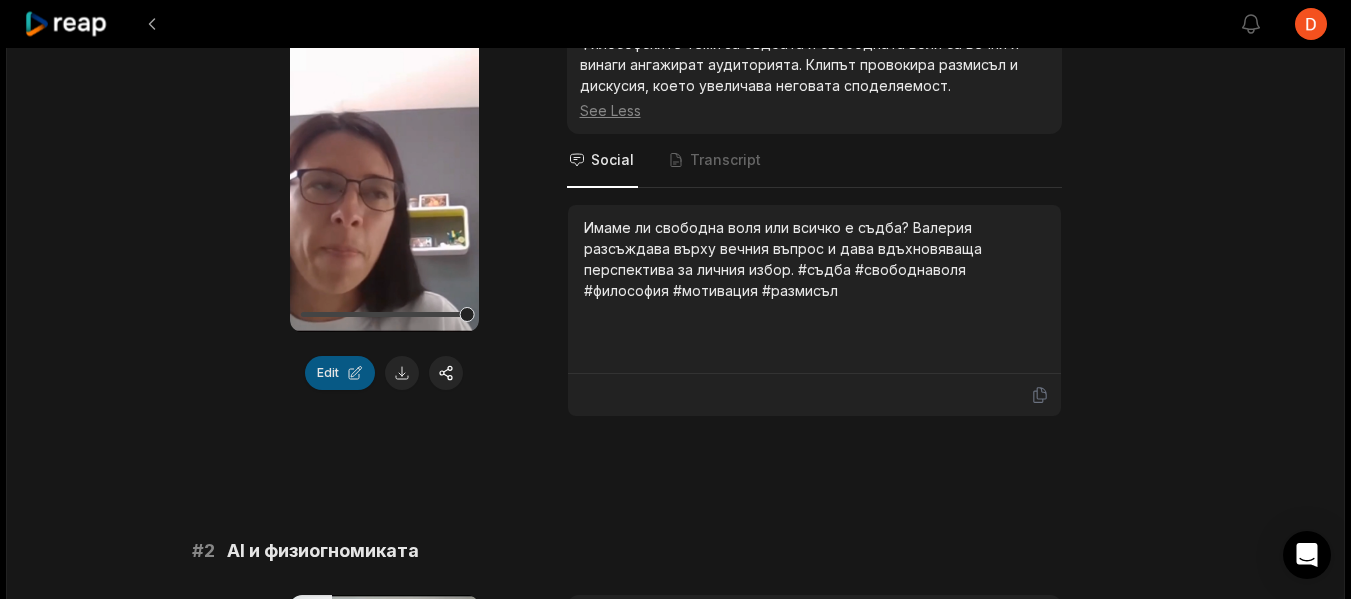 click on "Edit" at bounding box center (340, 373) 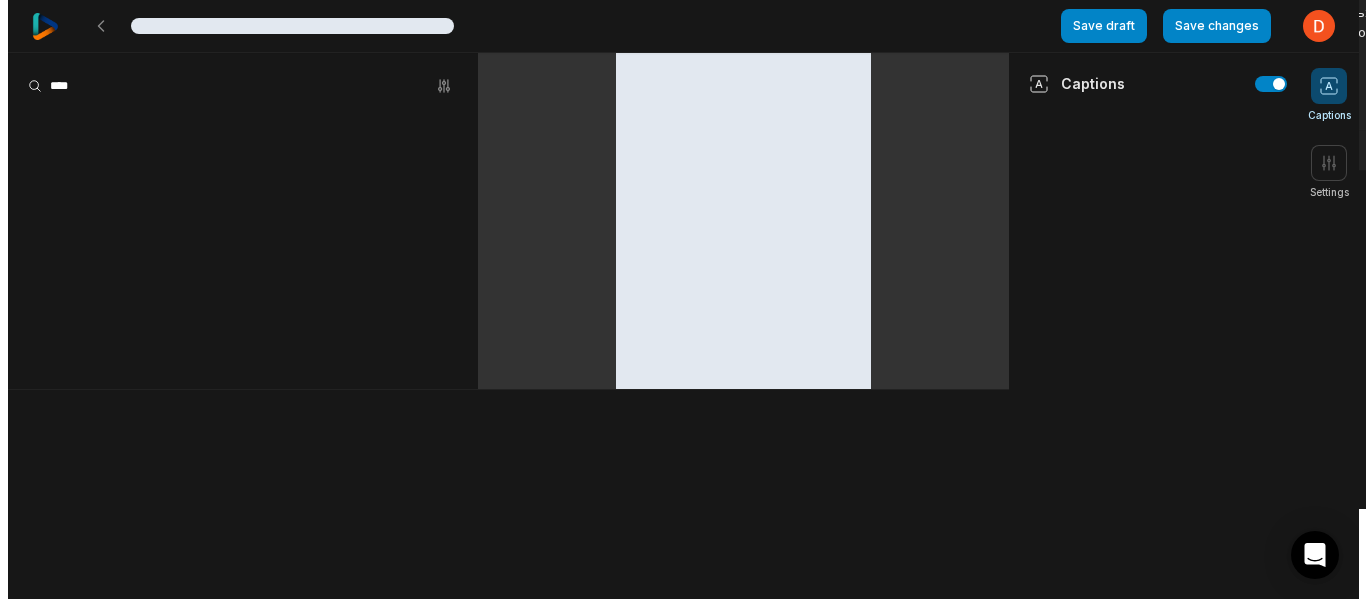 scroll, scrollTop: 0, scrollLeft: 0, axis: both 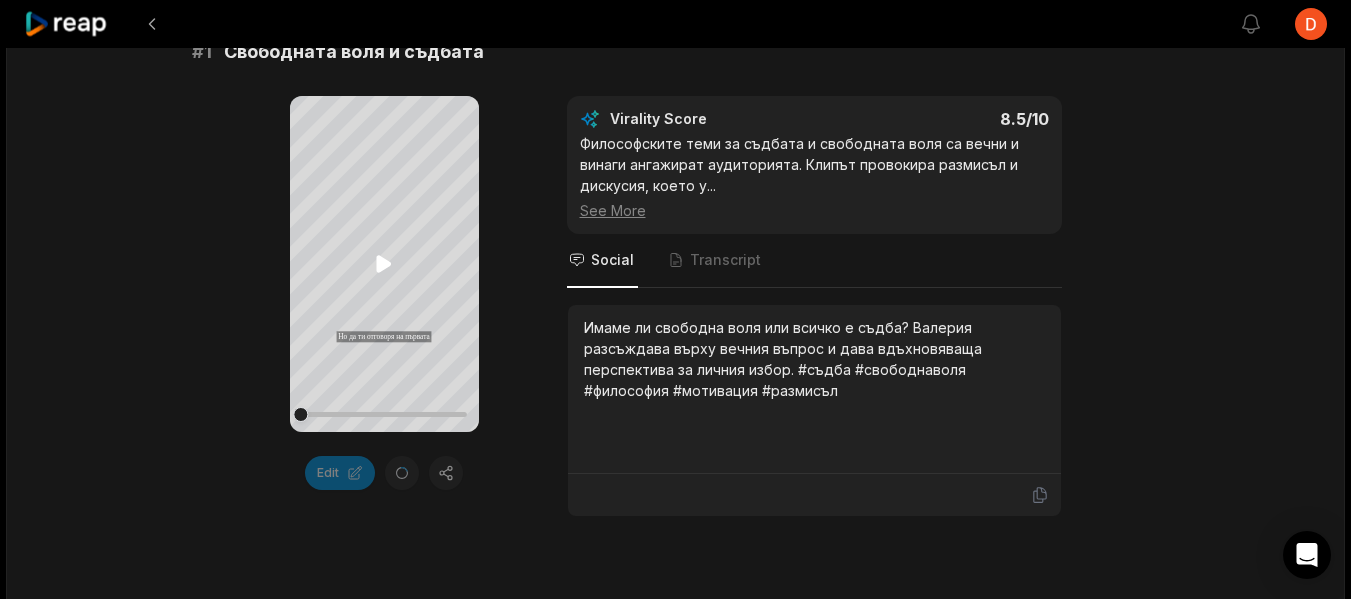 click 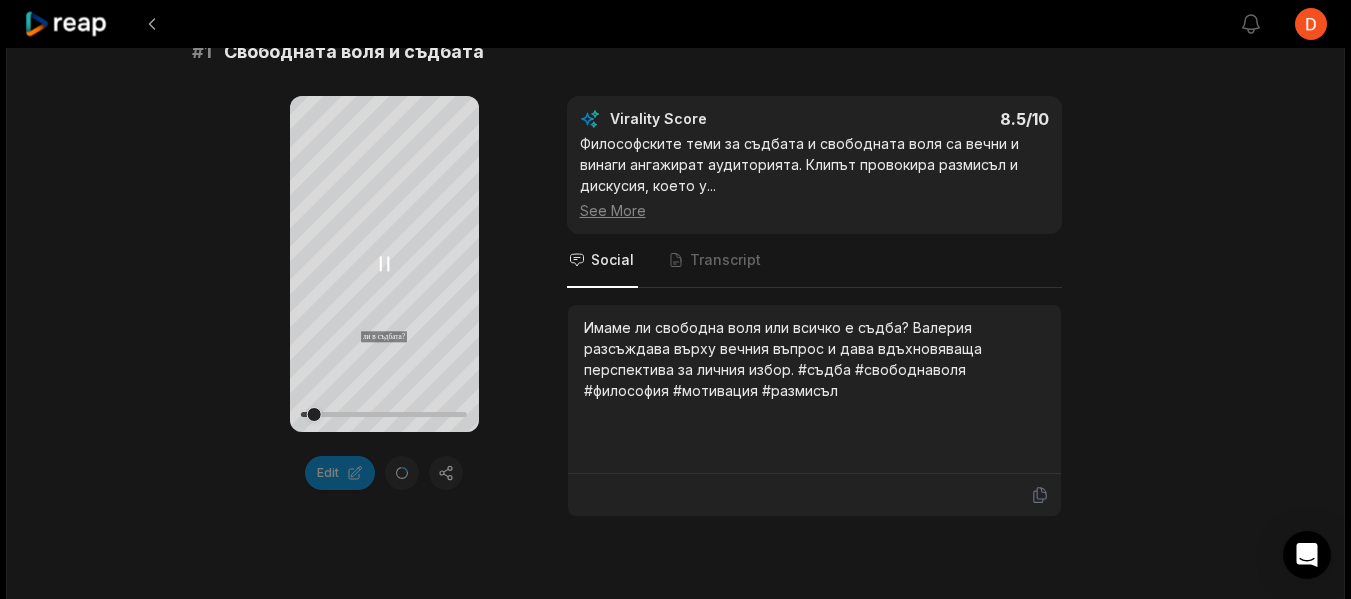 click 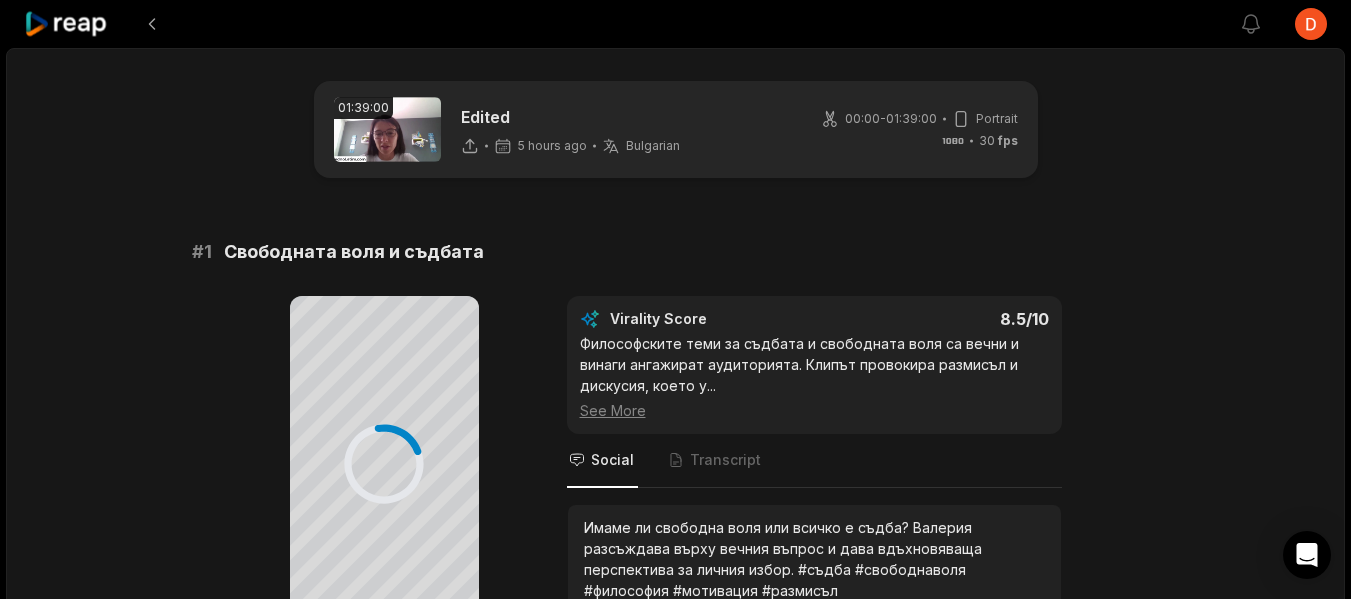 scroll, scrollTop: 100, scrollLeft: 0, axis: vertical 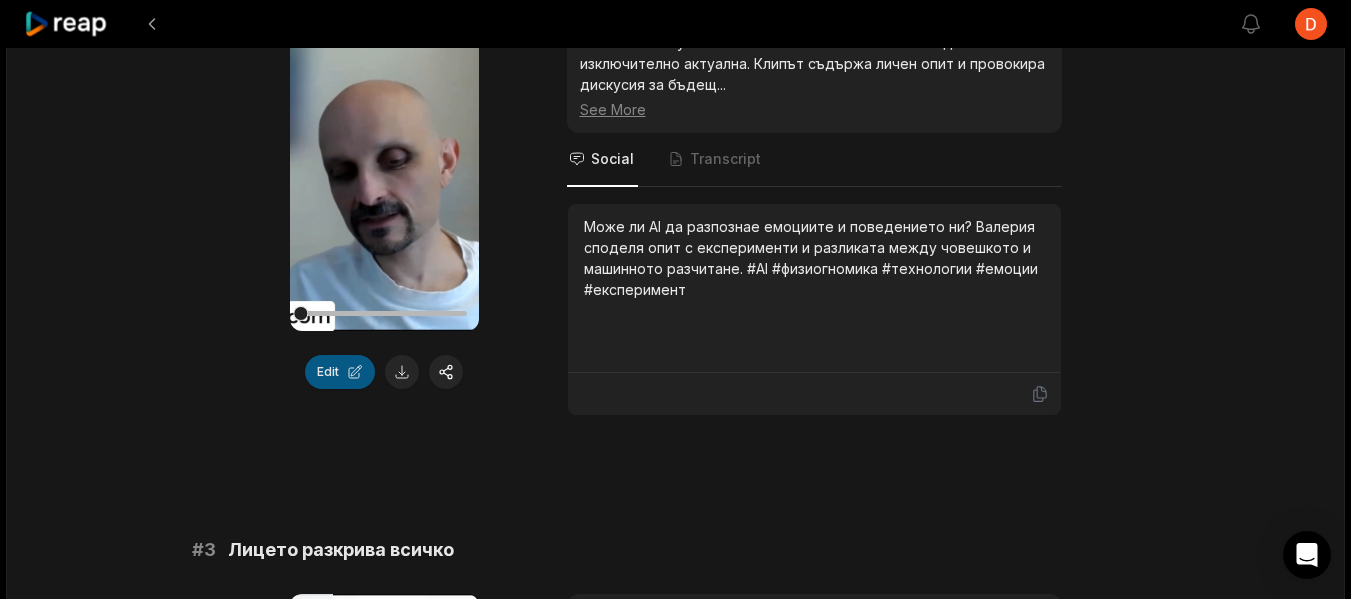 click on "Edit" at bounding box center [340, 372] 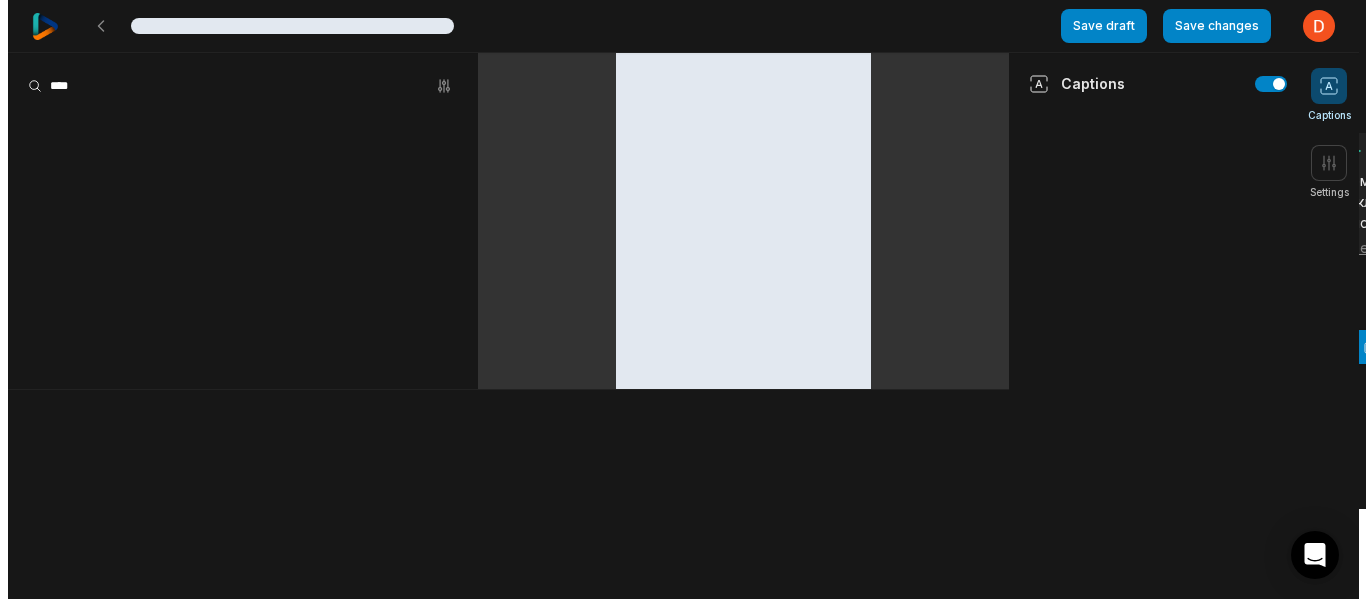 scroll, scrollTop: 0, scrollLeft: 0, axis: both 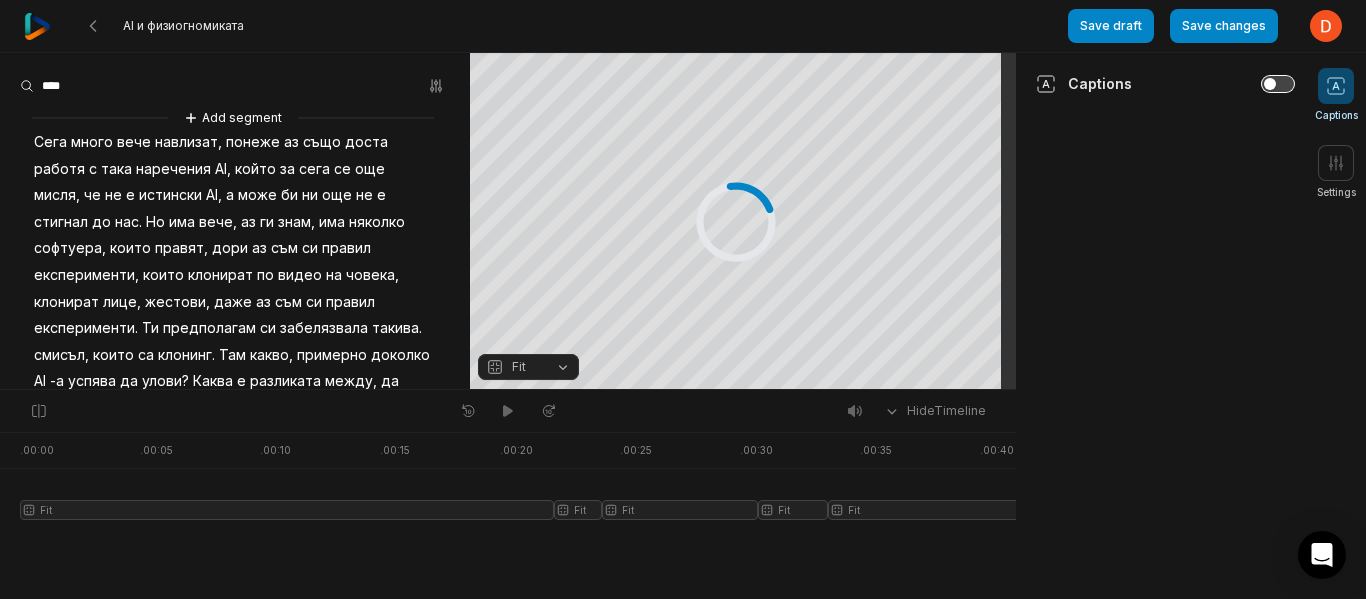 click at bounding box center [1278, 84] 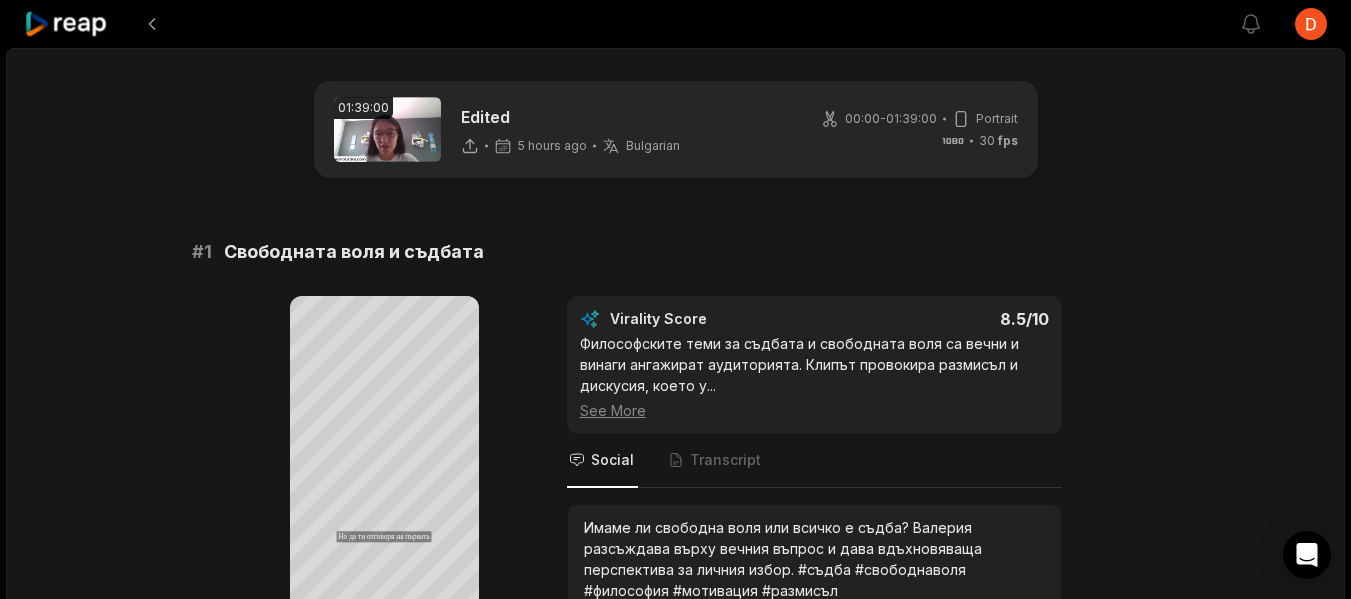 scroll, scrollTop: 100, scrollLeft: 0, axis: vertical 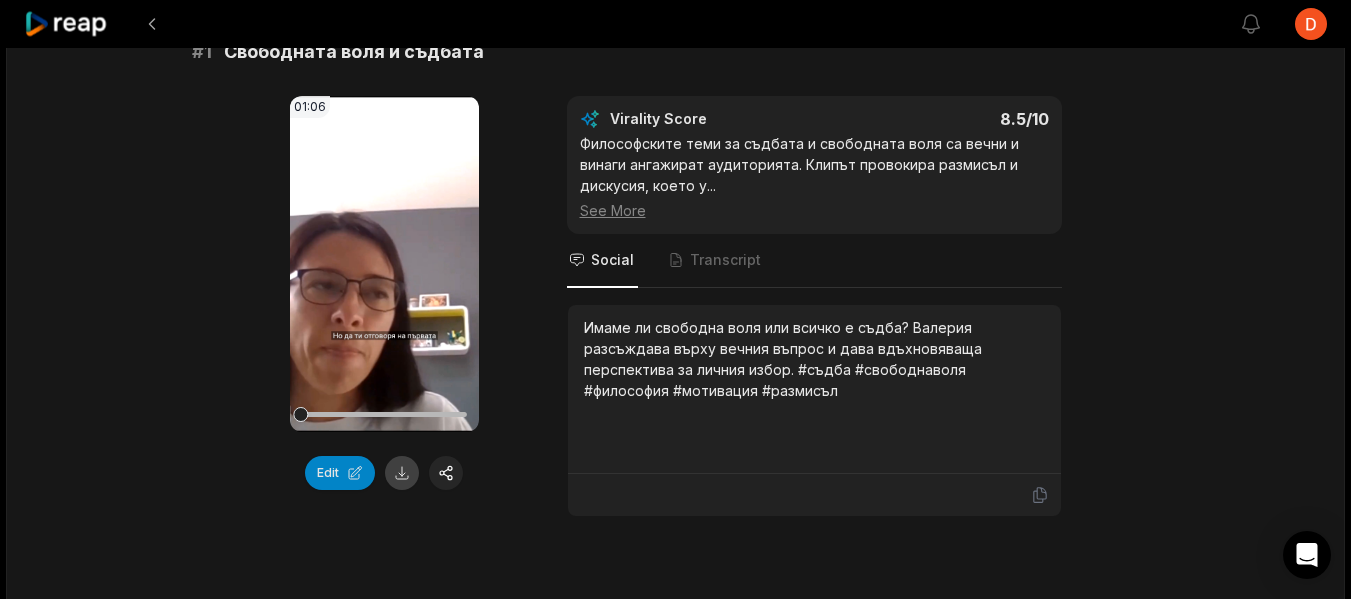 click at bounding box center (402, 473) 